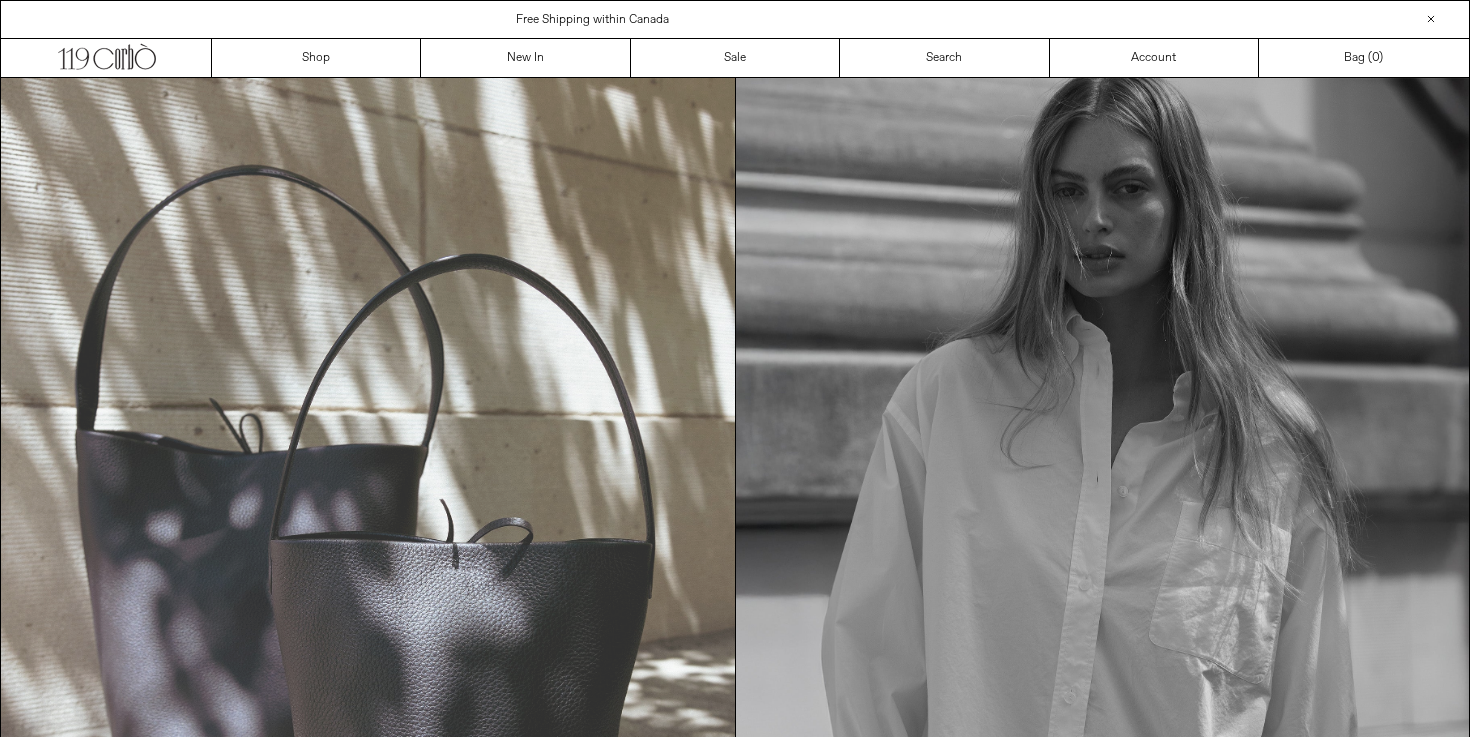 scroll, scrollTop: 0, scrollLeft: 0, axis: both 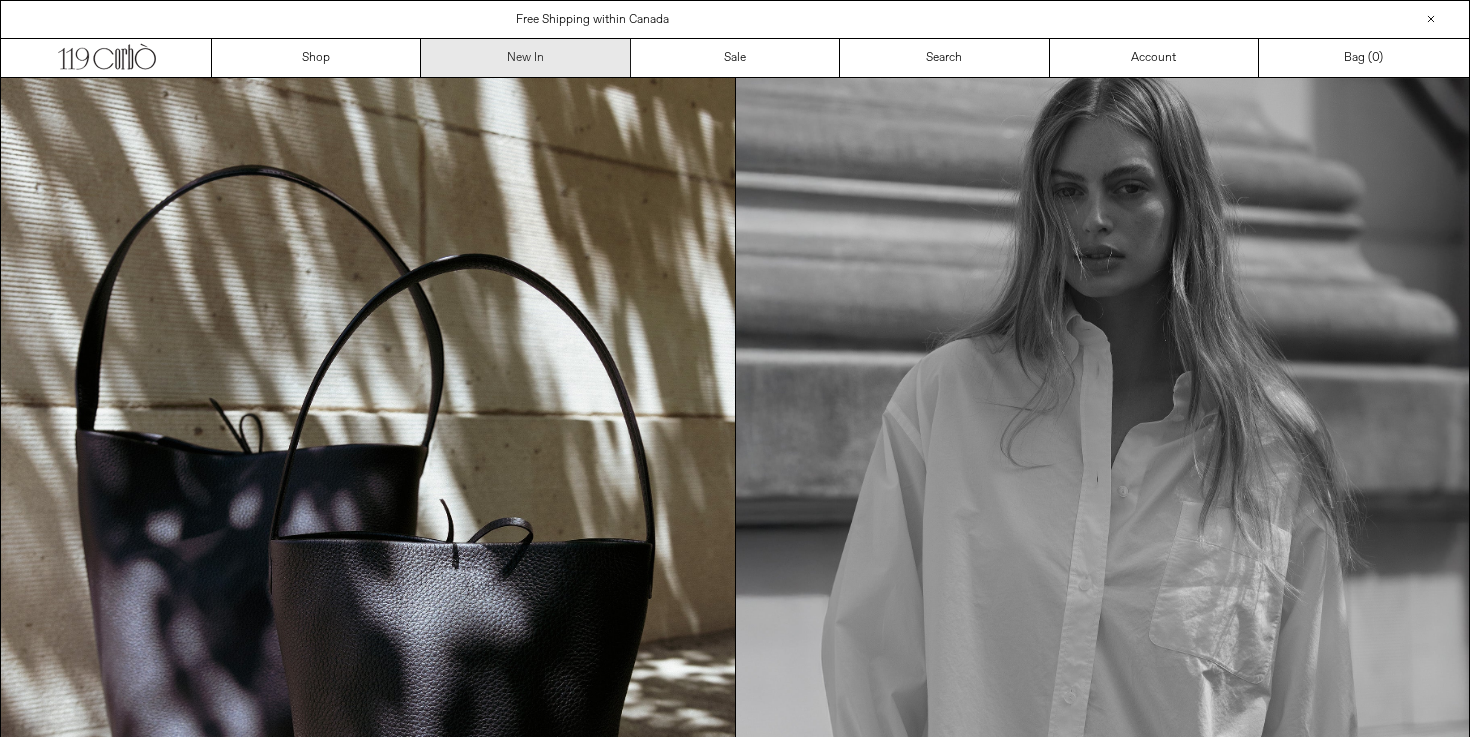 click on "New In" at bounding box center (525, 58) 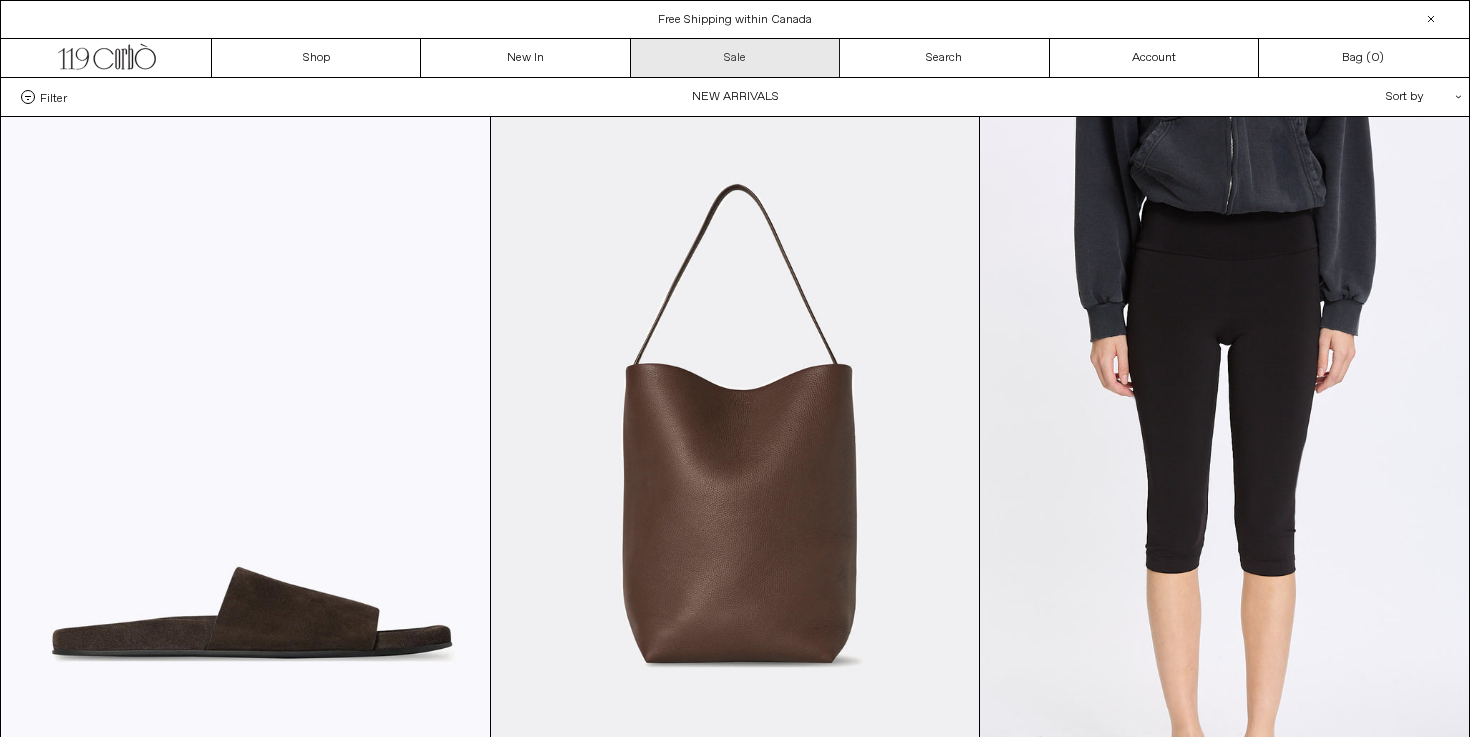 scroll, scrollTop: 0, scrollLeft: 0, axis: both 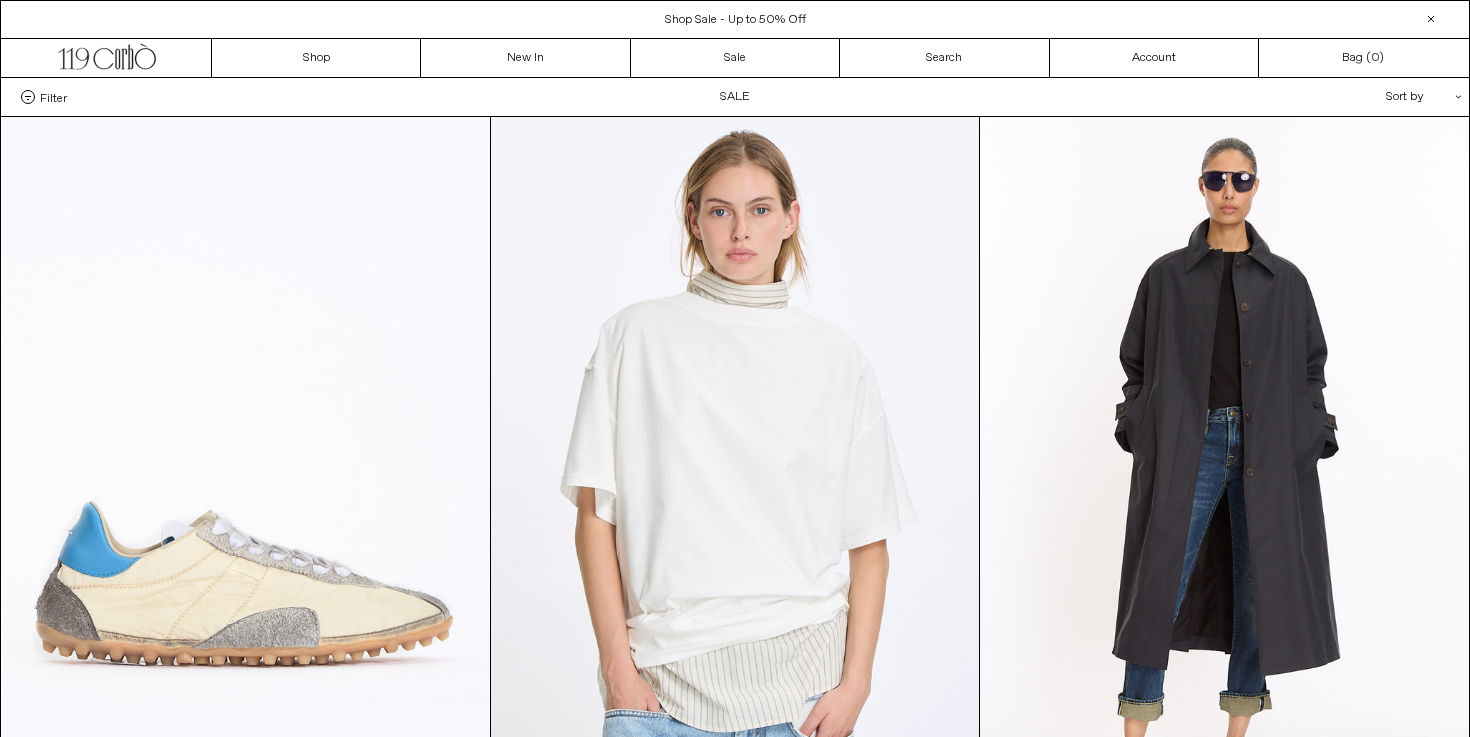 click at bounding box center (1431, 19) 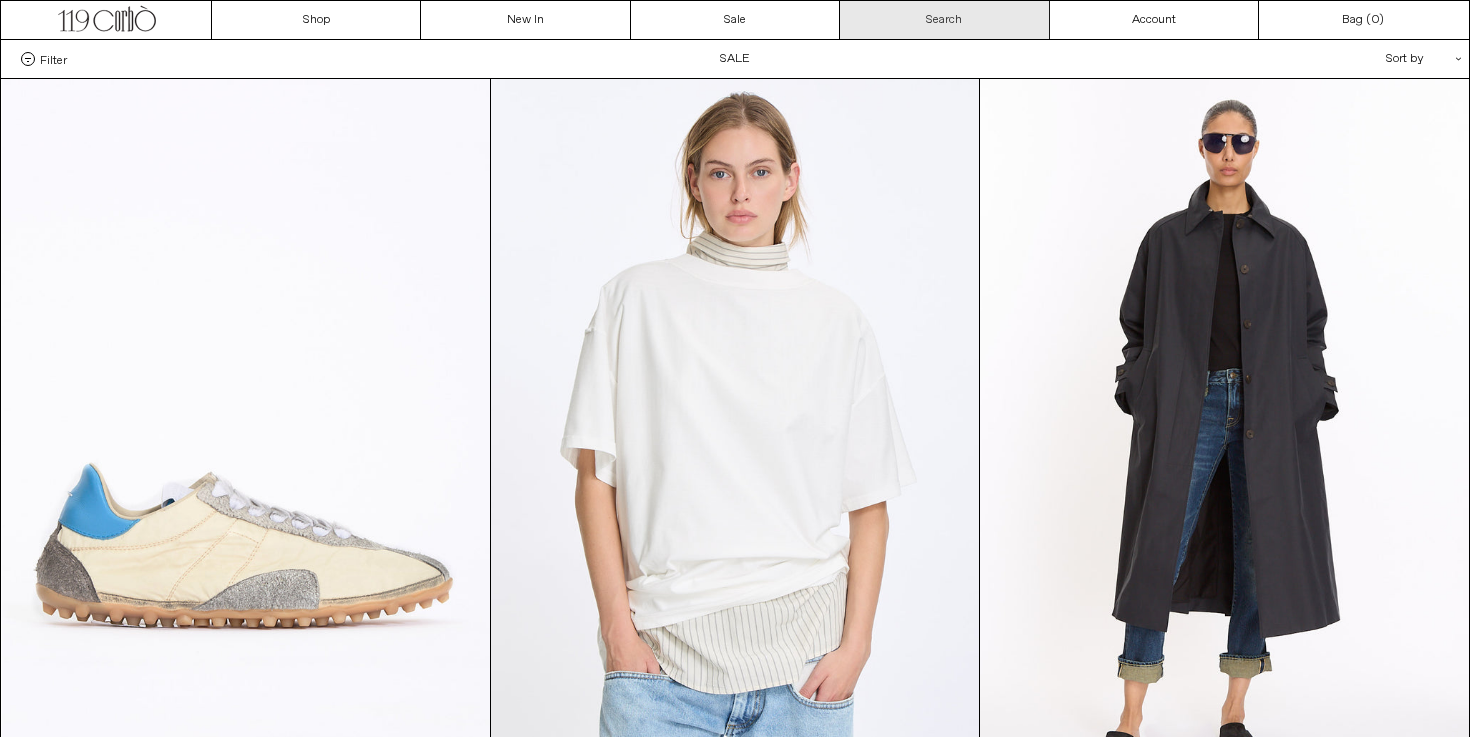 click on "Search" at bounding box center (944, 20) 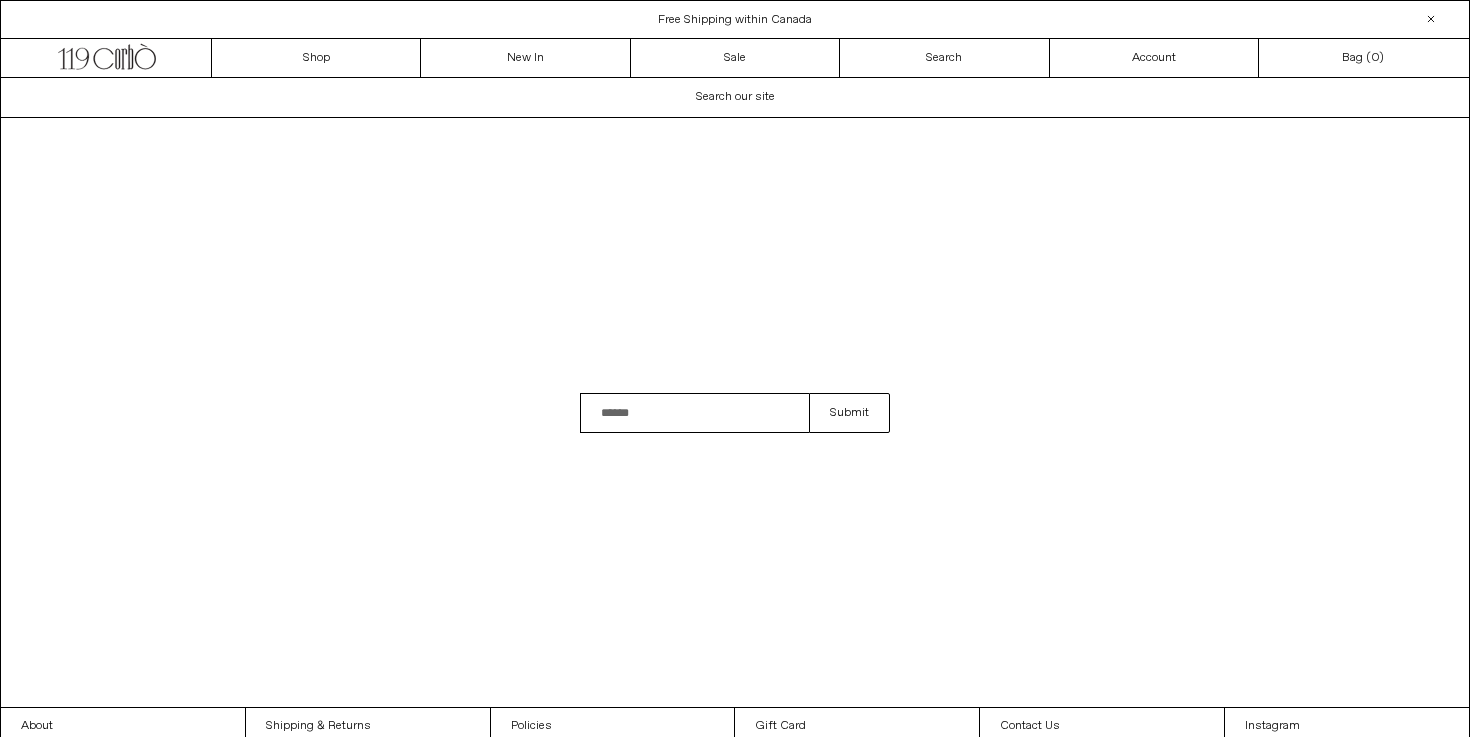 scroll, scrollTop: 0, scrollLeft: 0, axis: both 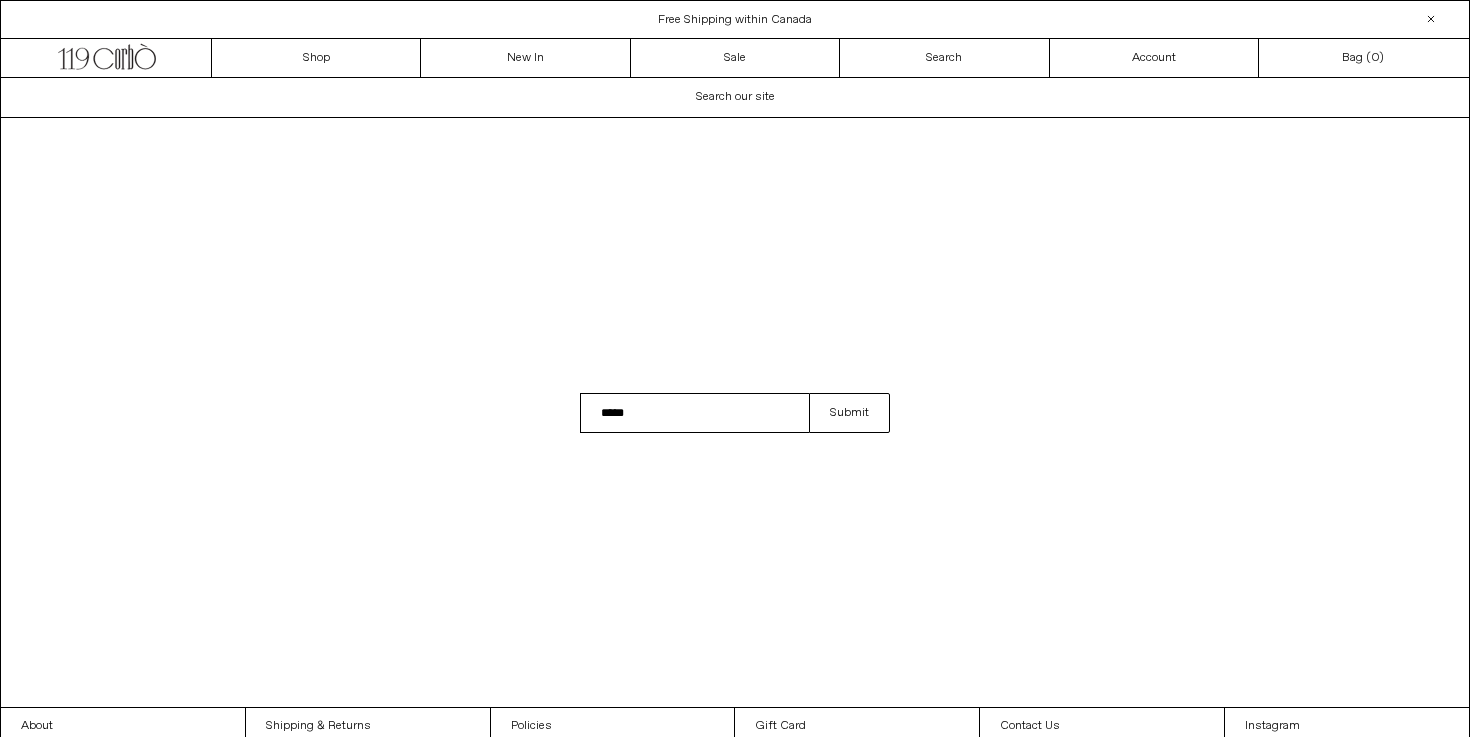 type on "*****" 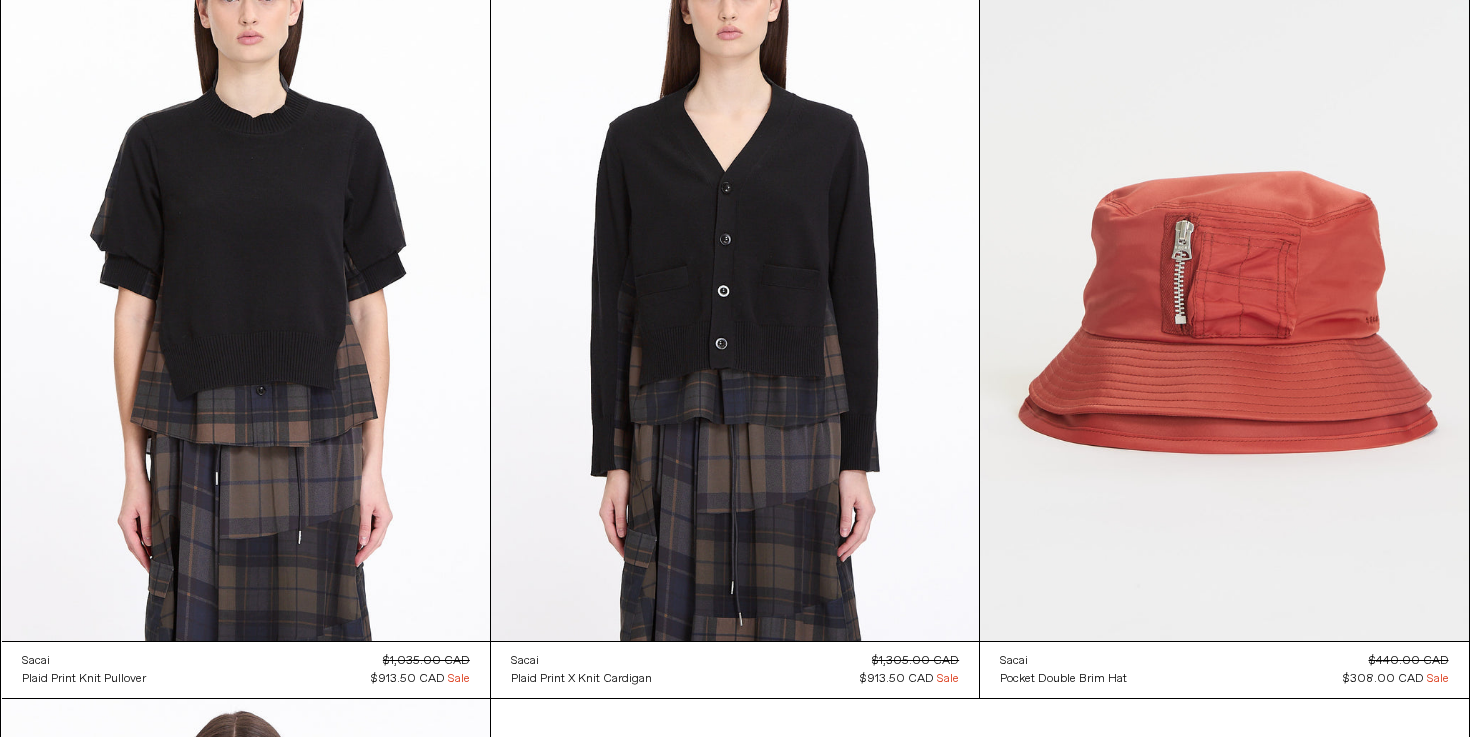 scroll, scrollTop: 1932, scrollLeft: 0, axis: vertical 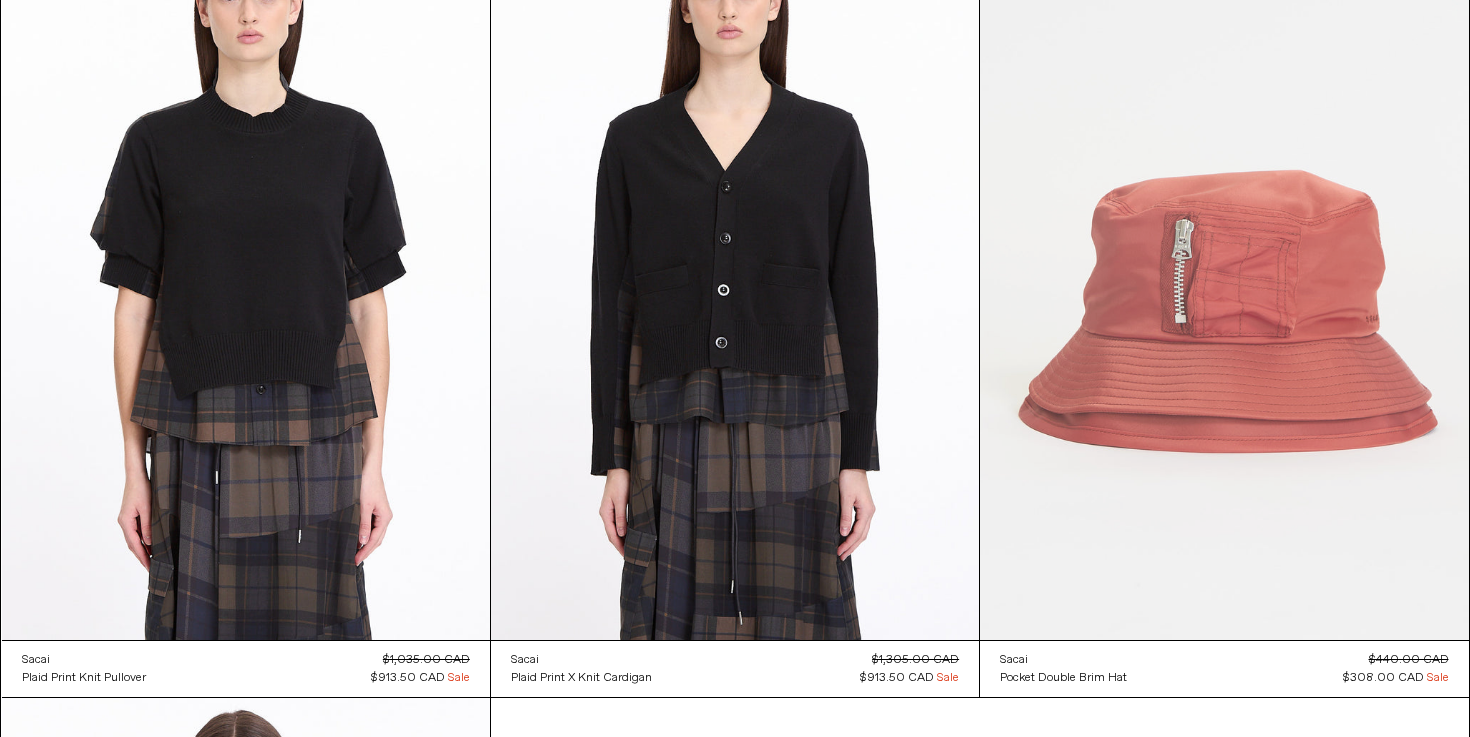 click at bounding box center [1224, 274] 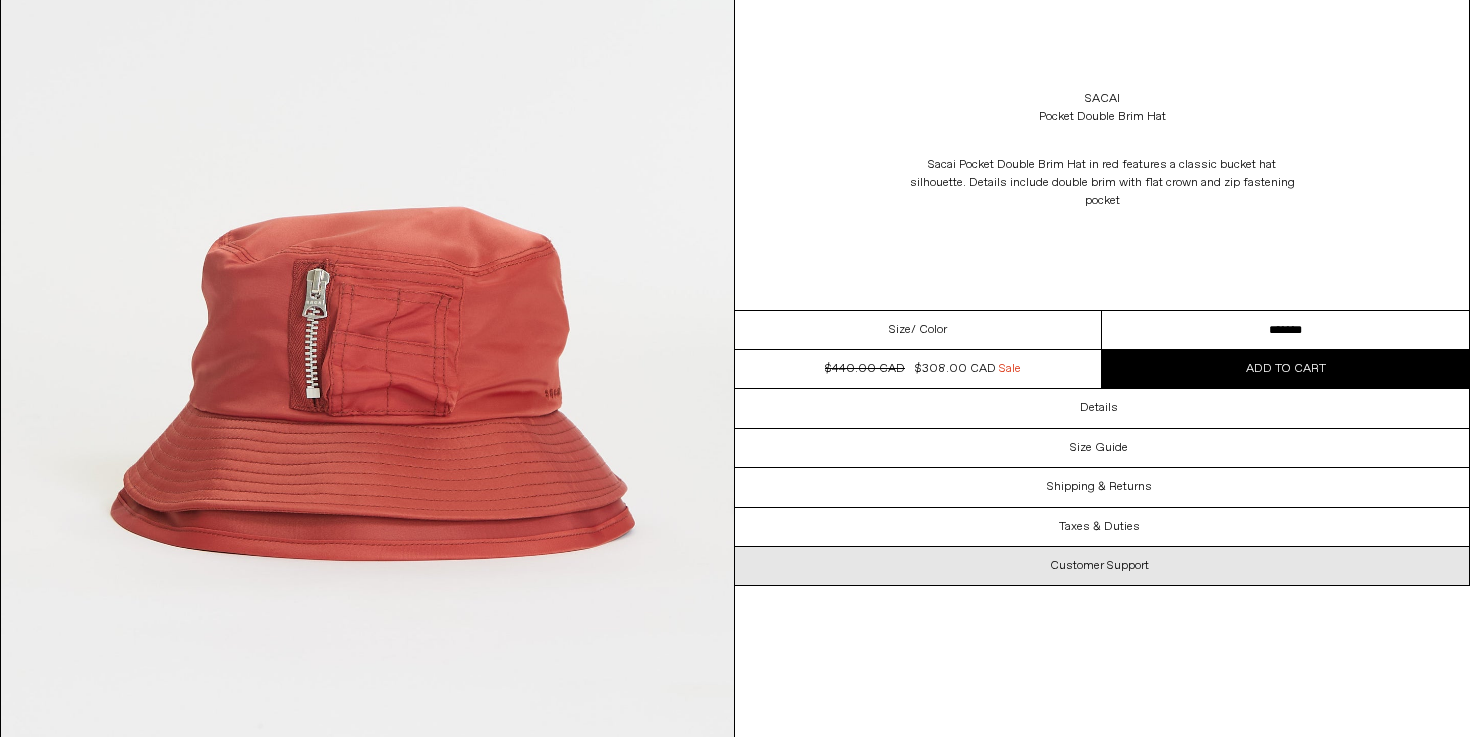 scroll, scrollTop: 0, scrollLeft: 0, axis: both 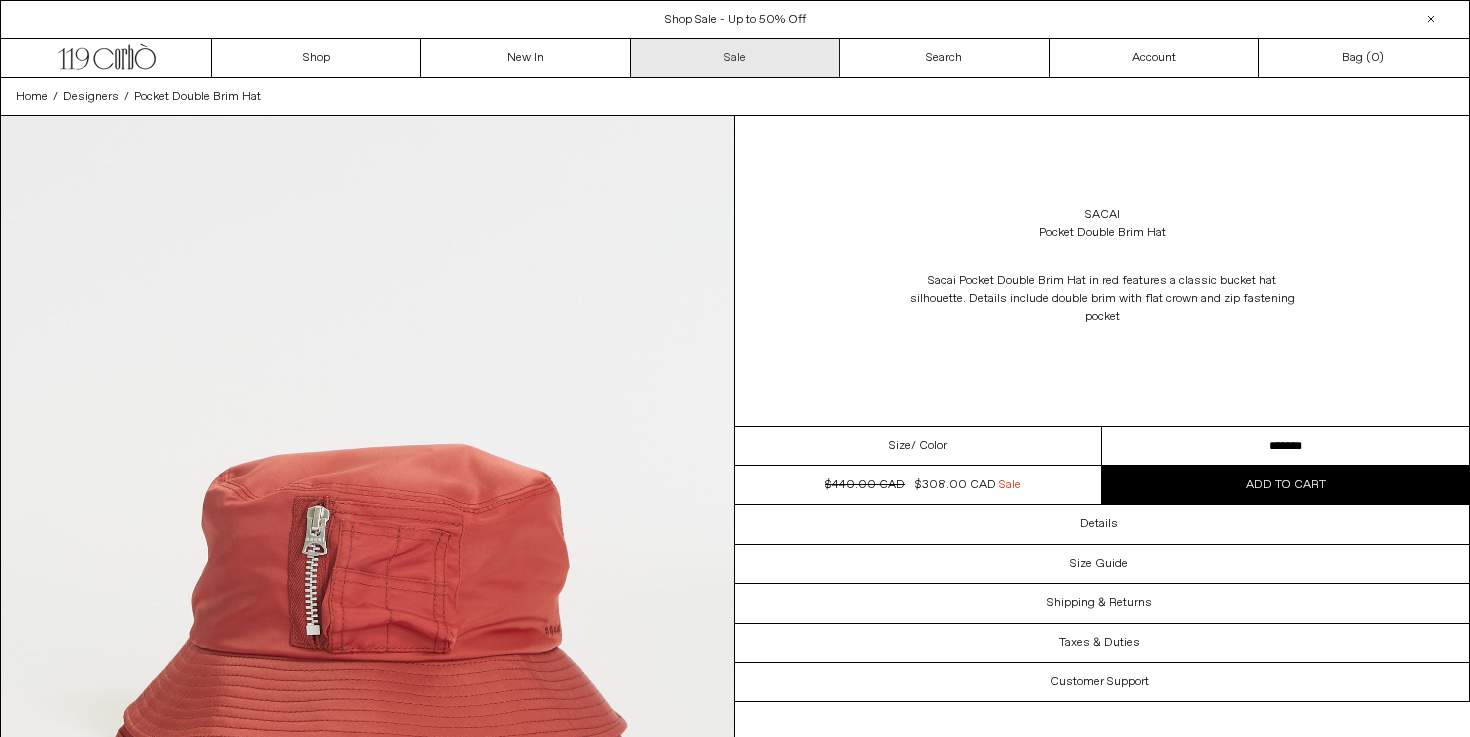 click on "Sale" at bounding box center [735, 58] 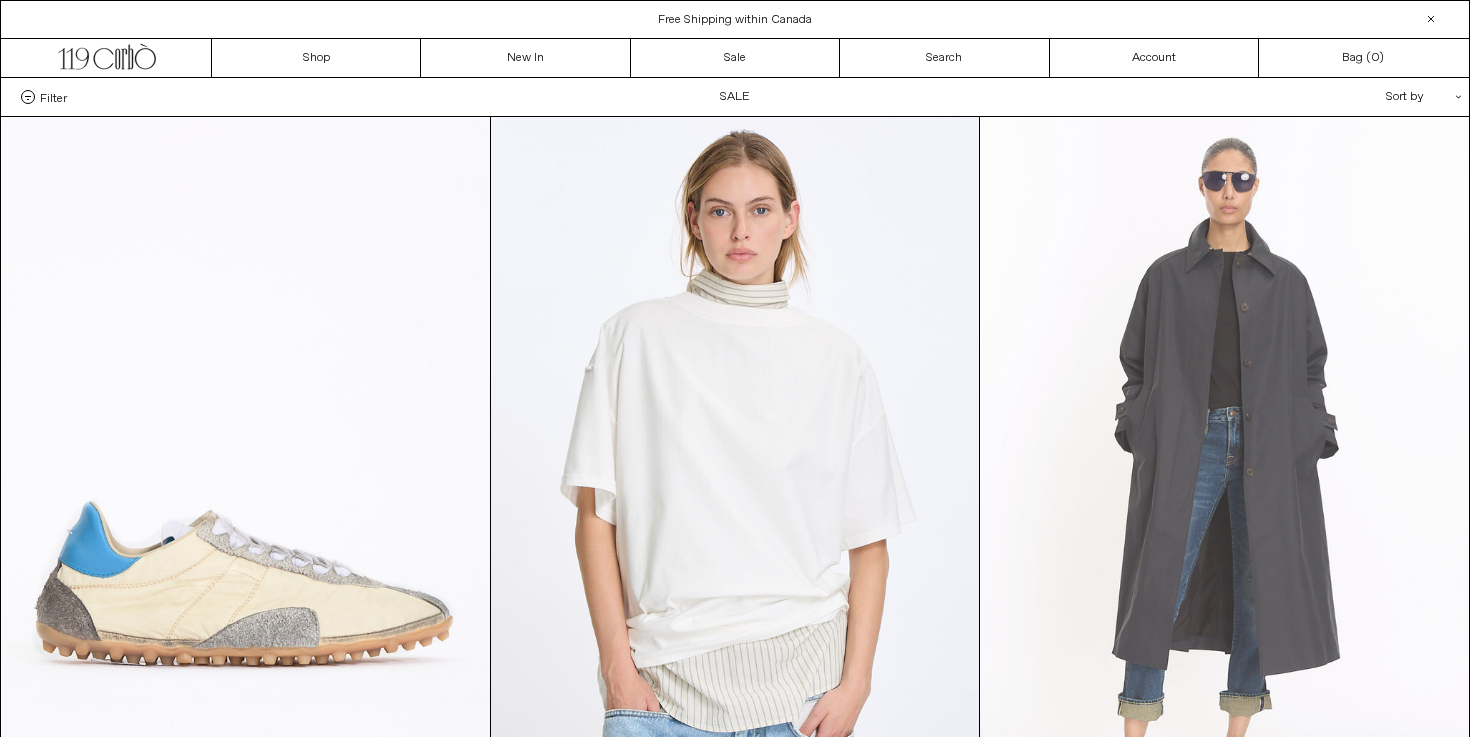 scroll, scrollTop: 0, scrollLeft: 0, axis: both 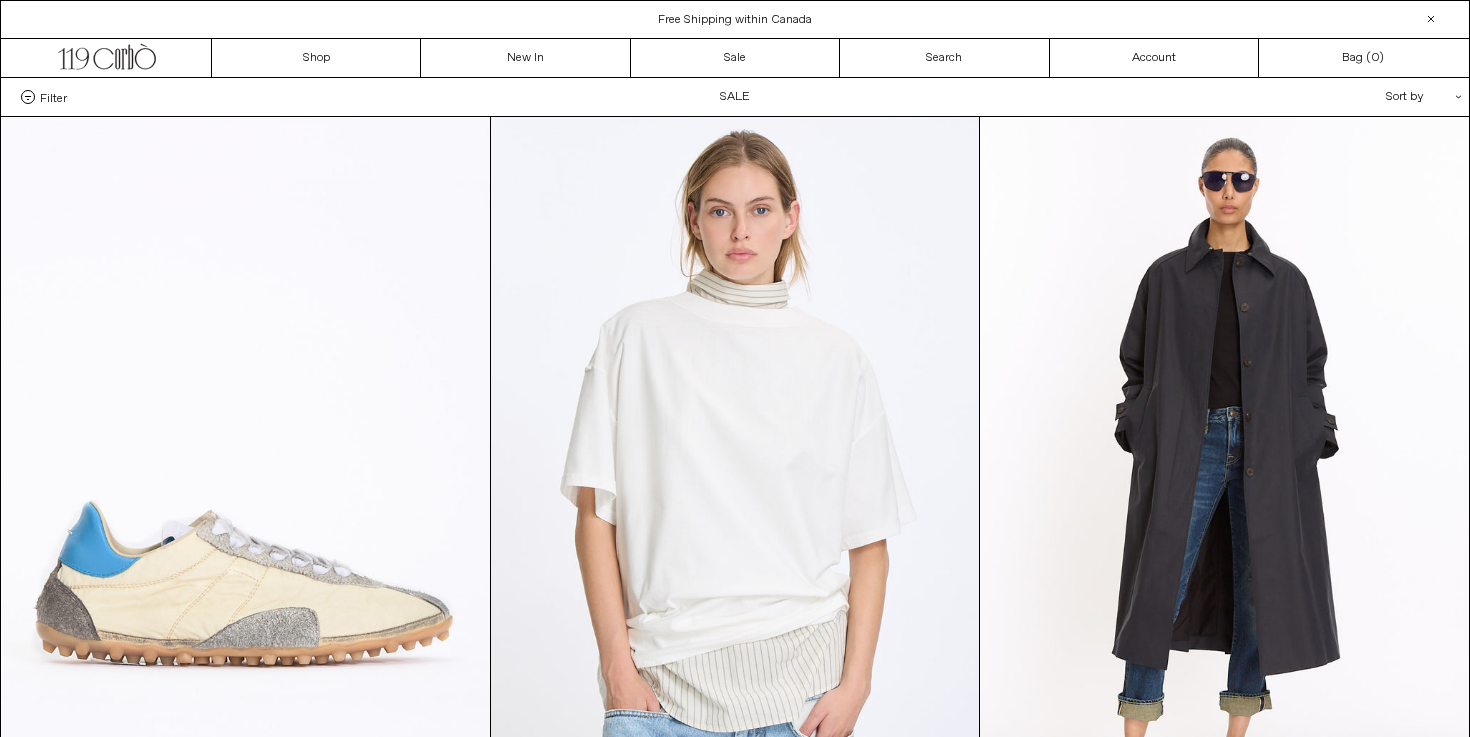 click on "Sort by  .cls-1{fill:#231f20}" at bounding box center (1359, 97) 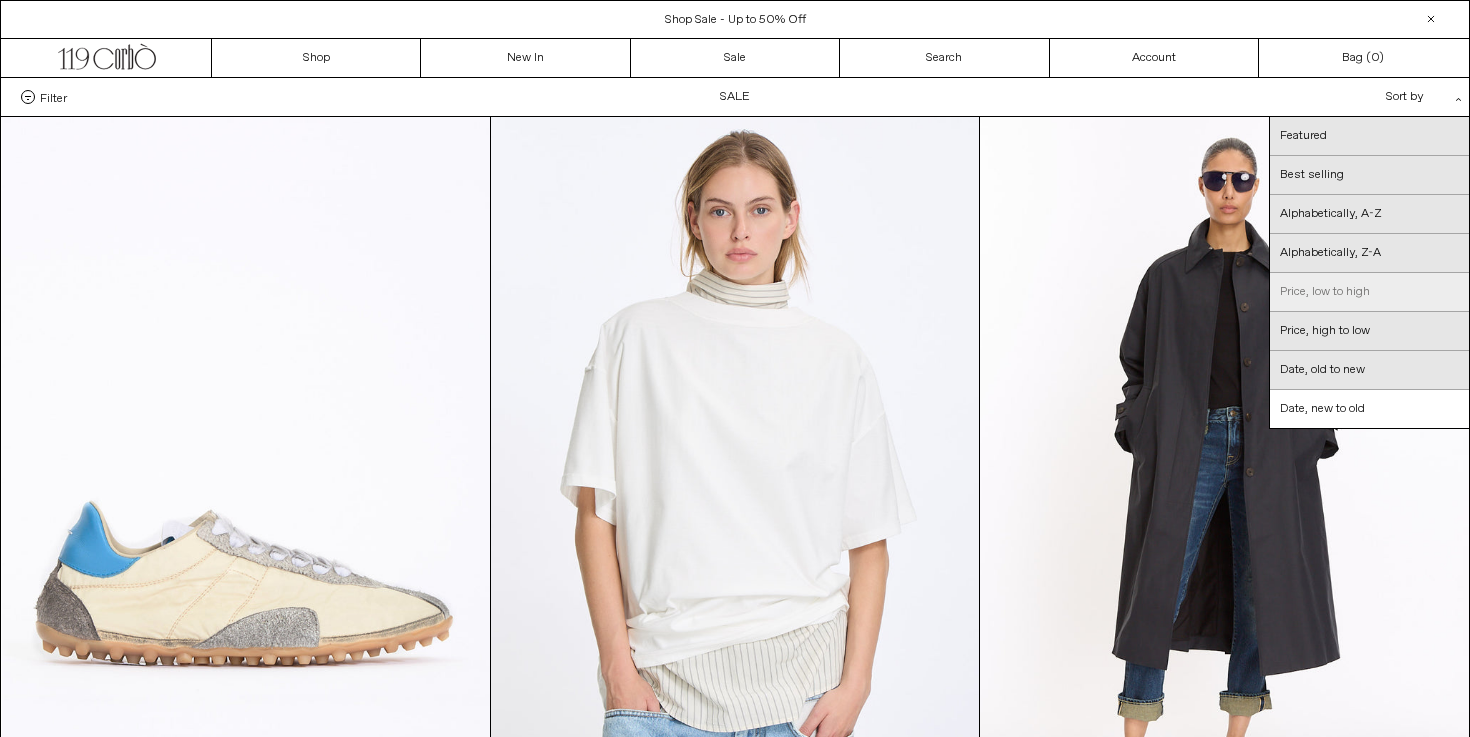 click on "Price, low to high" at bounding box center [1369, 292] 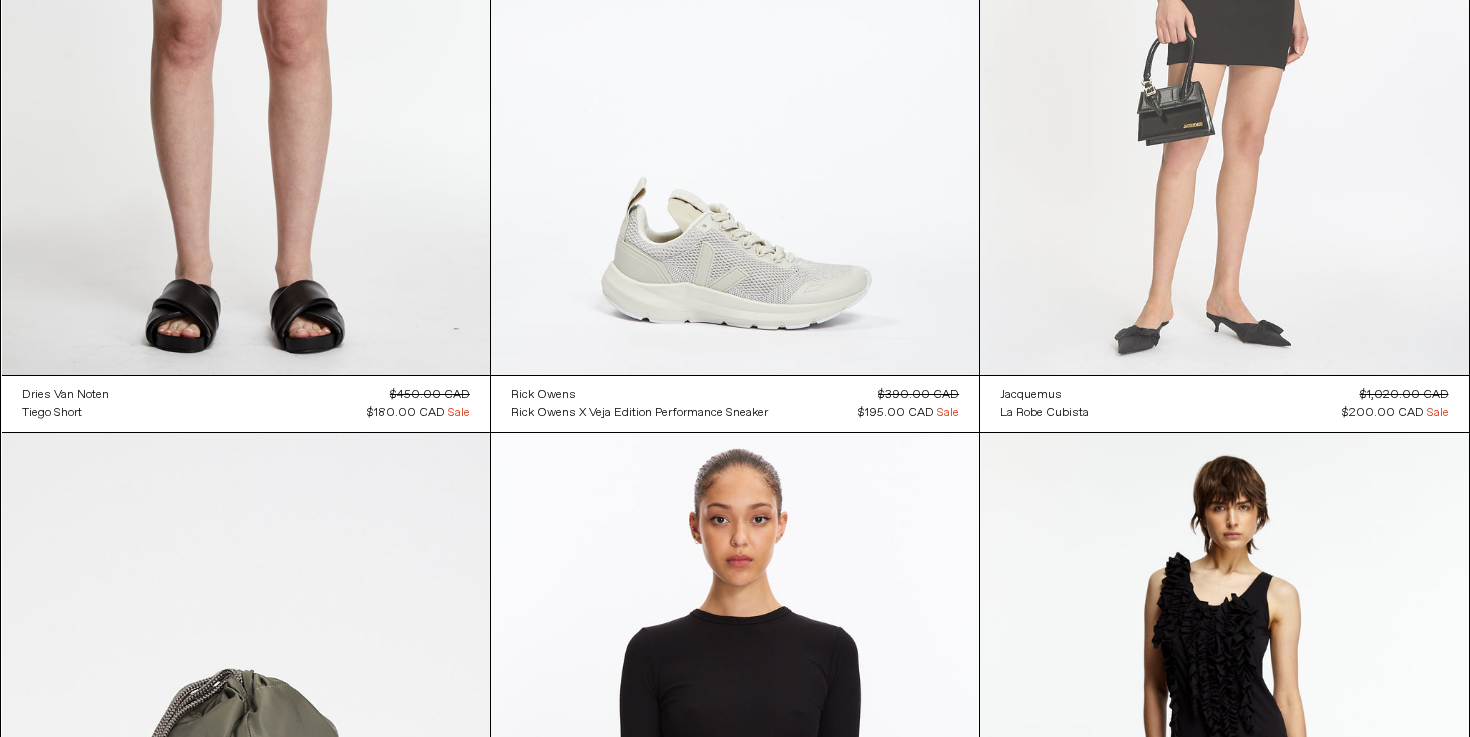 scroll, scrollTop: 5746, scrollLeft: 0, axis: vertical 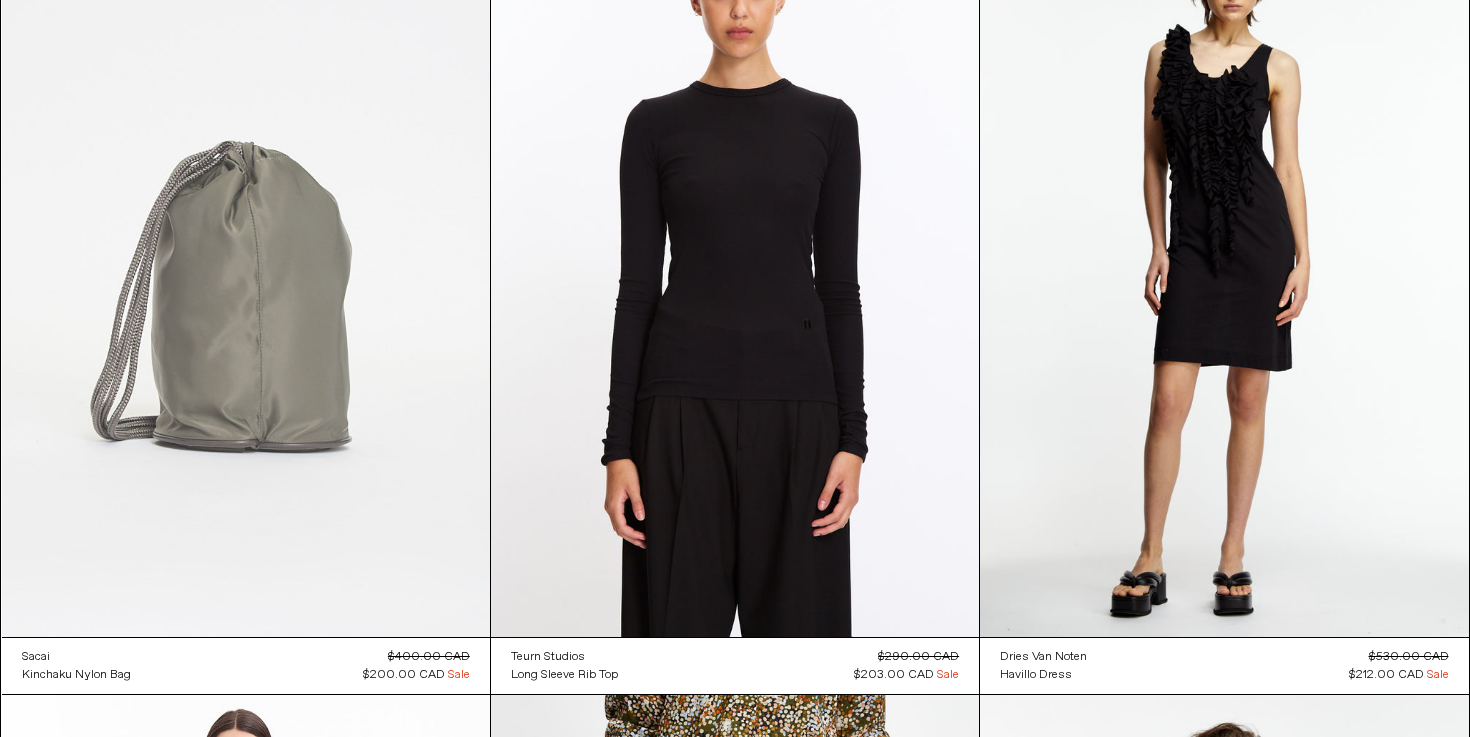 click at bounding box center (246, 271) 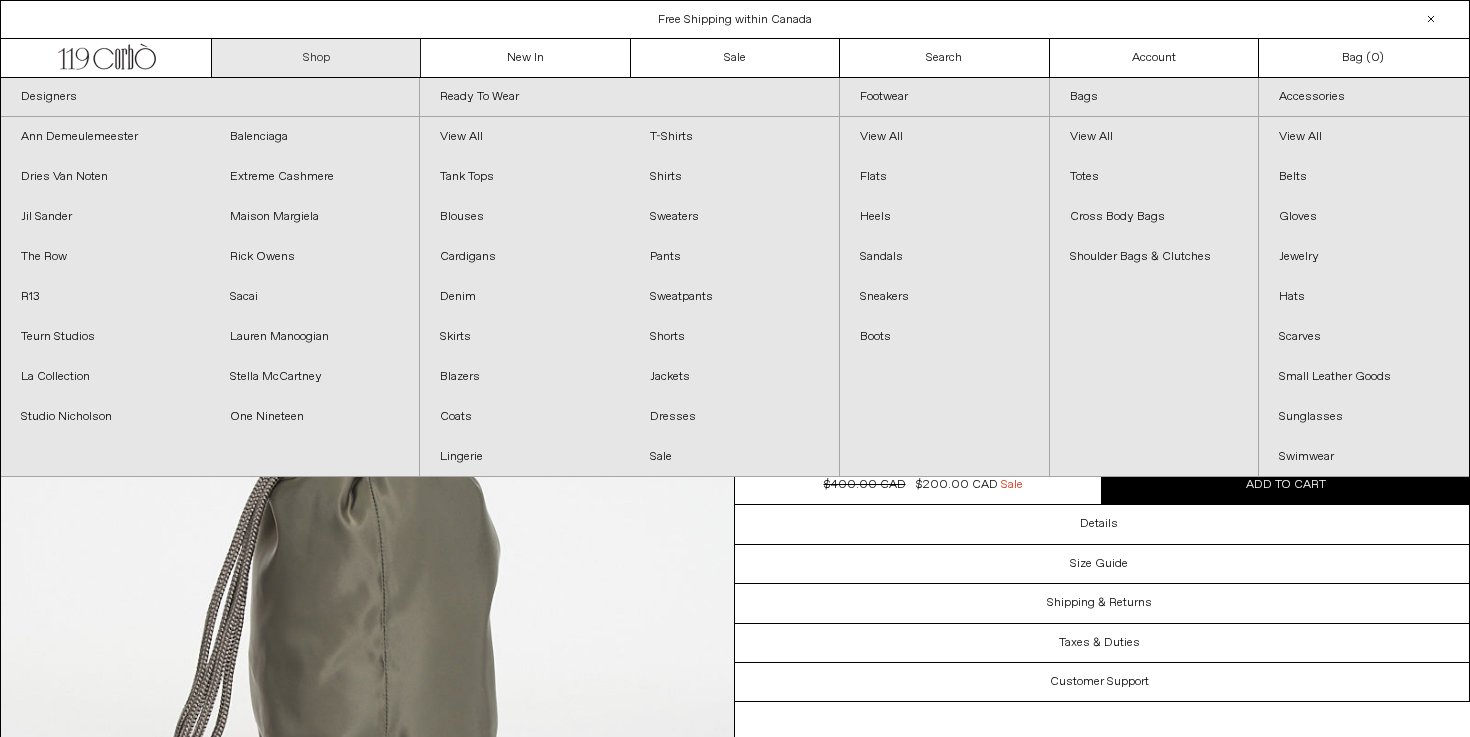 scroll, scrollTop: 0, scrollLeft: 0, axis: both 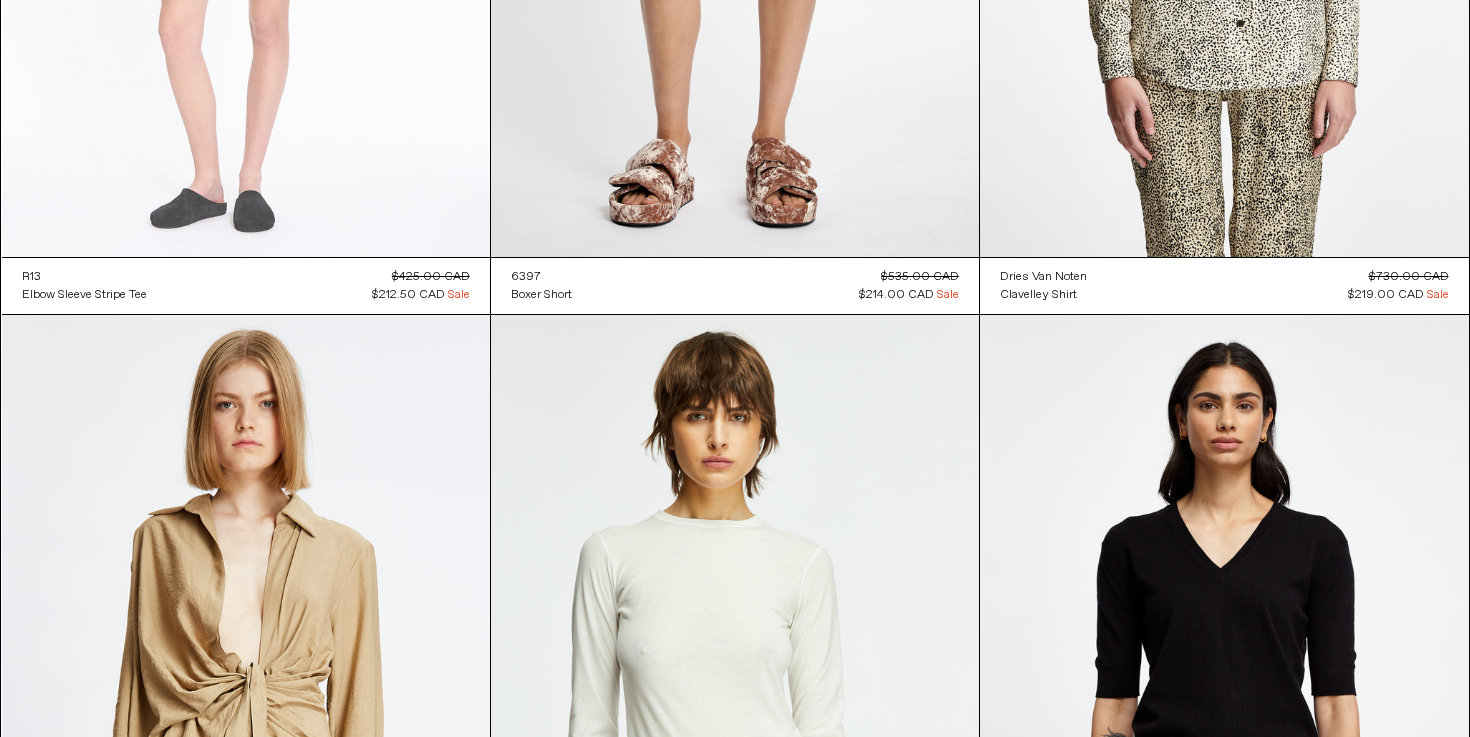 click at bounding box center [246, -110] 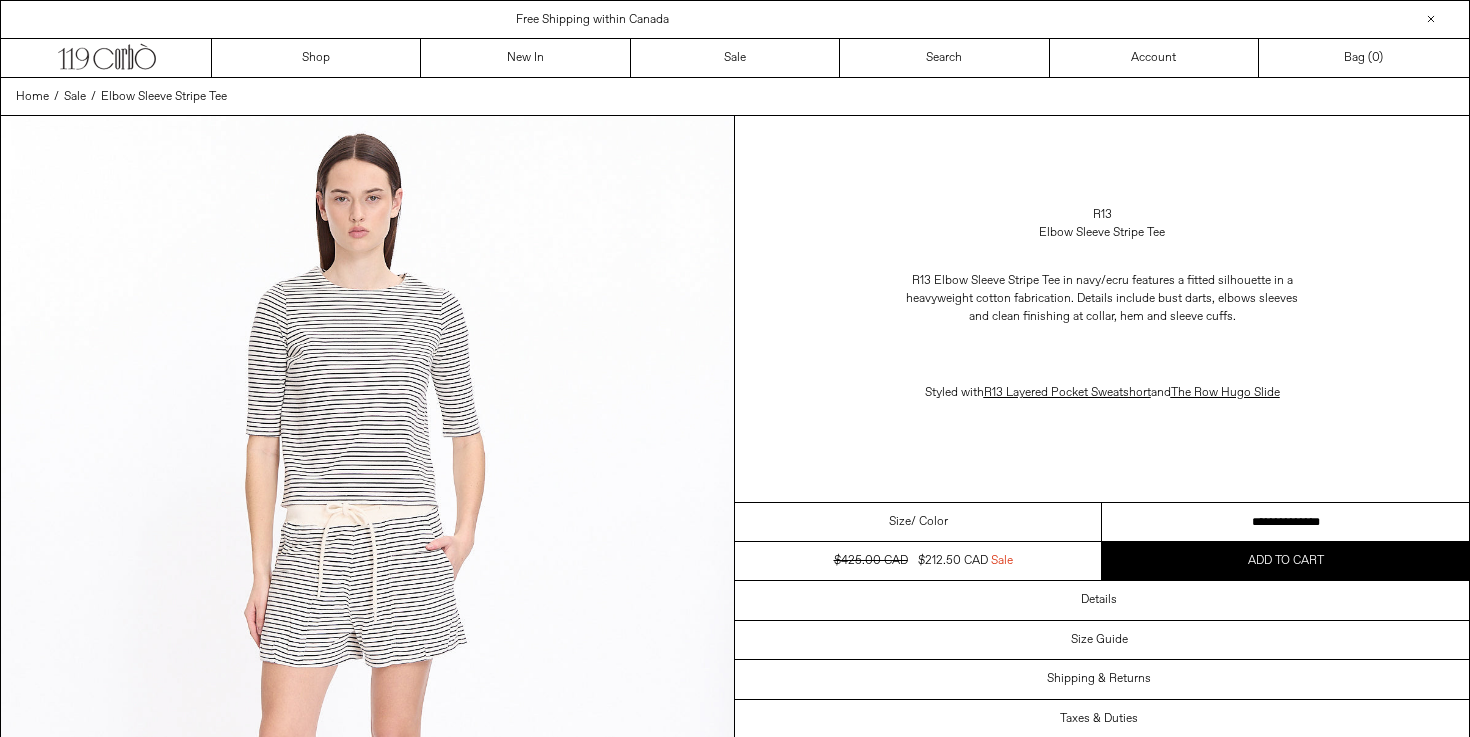 scroll, scrollTop: 0, scrollLeft: 0, axis: both 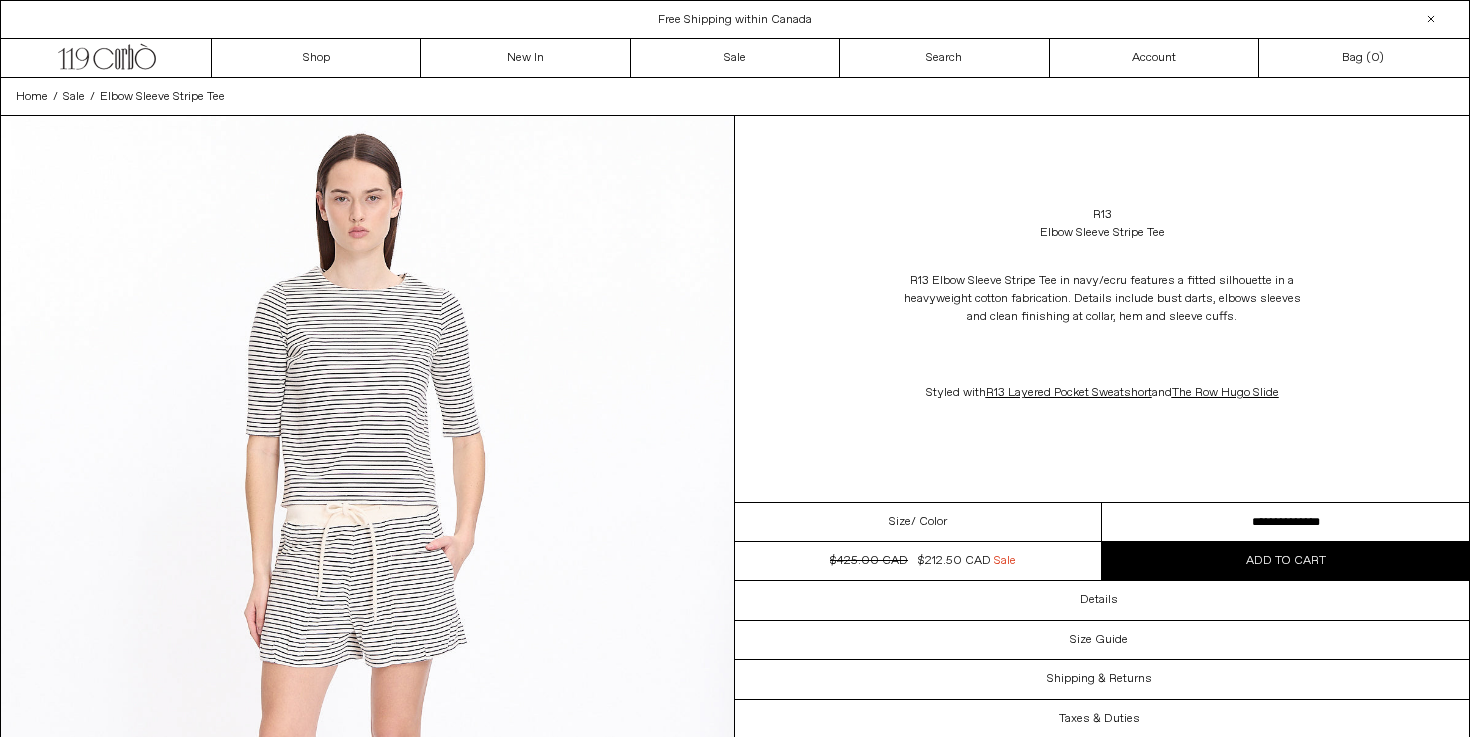 click on "**********" at bounding box center (1285, 522) 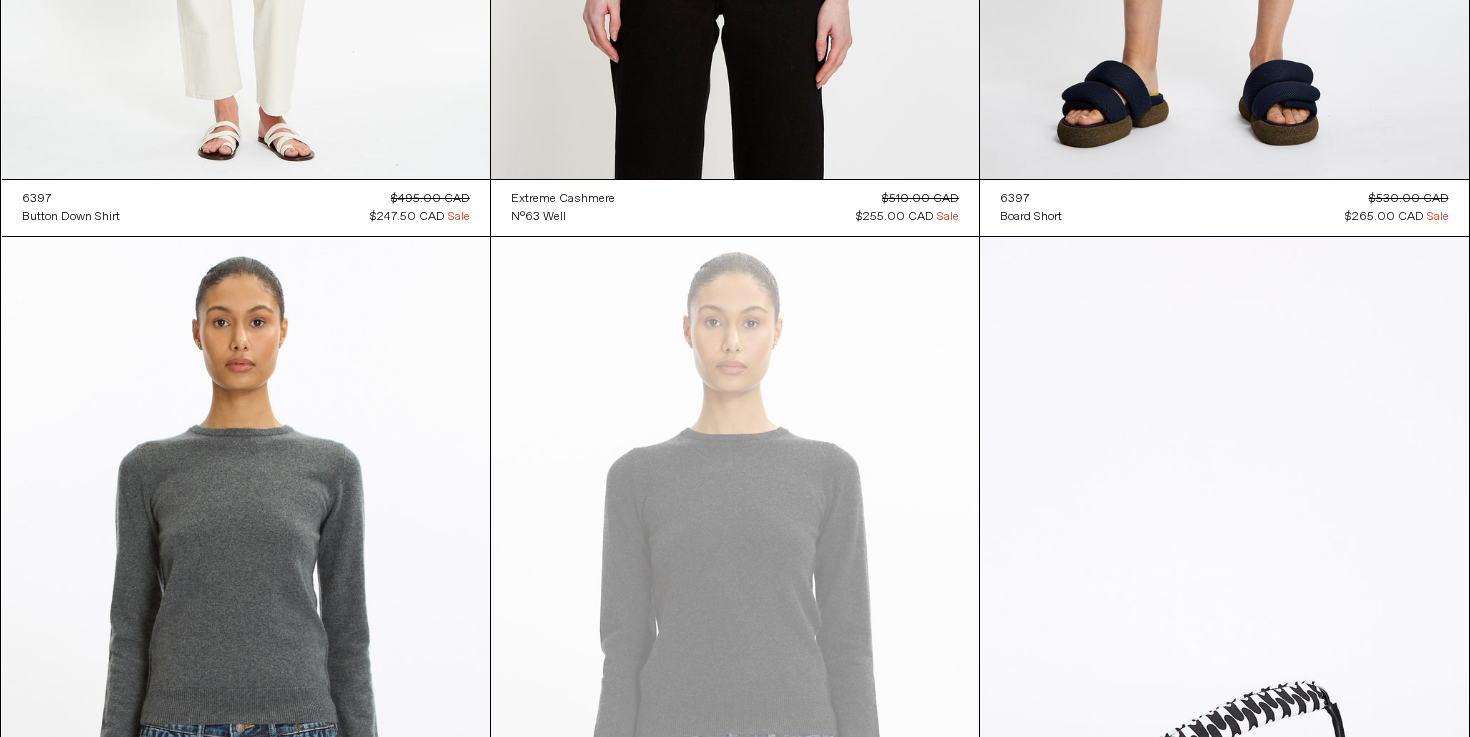 scroll, scrollTop: 9937, scrollLeft: 0, axis: vertical 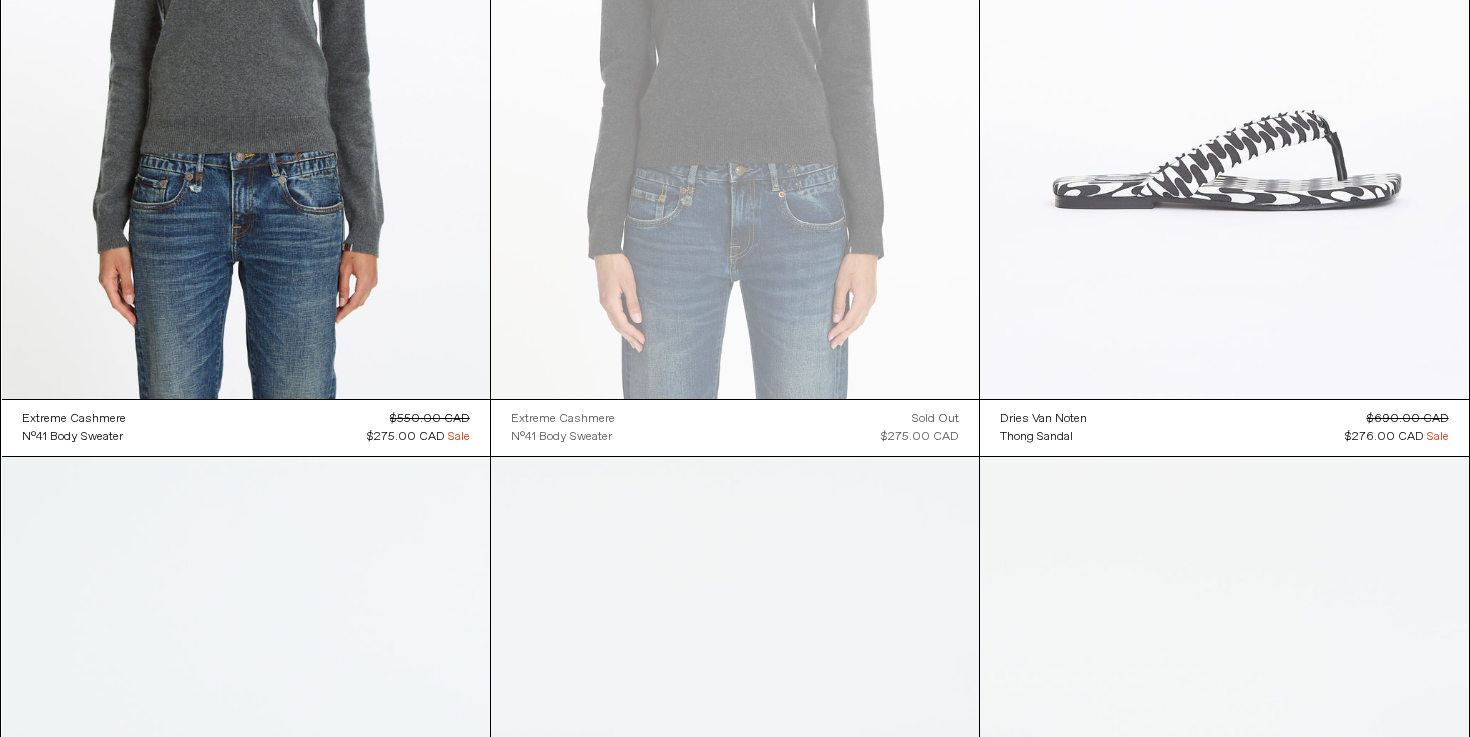 click at bounding box center (1224, 32) 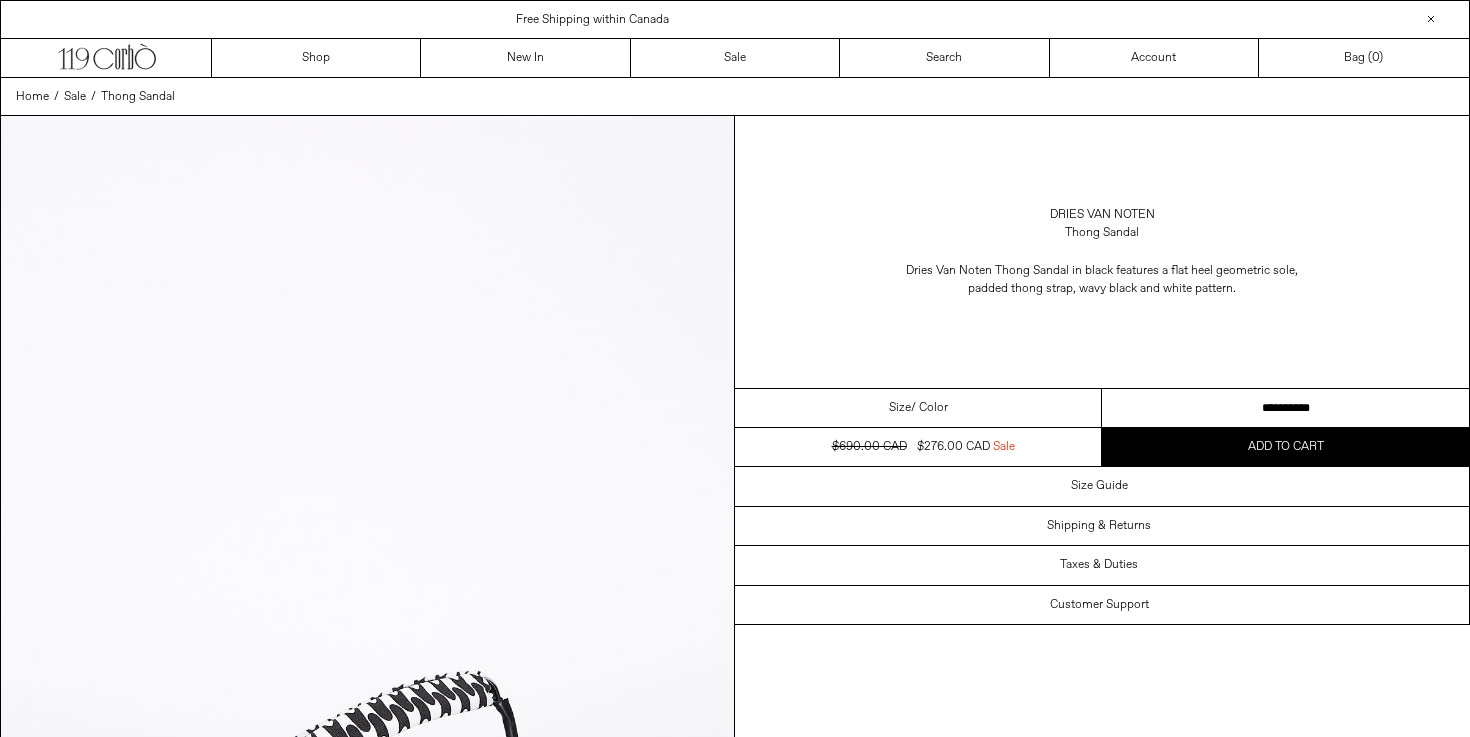 scroll, scrollTop: 0, scrollLeft: 0, axis: both 